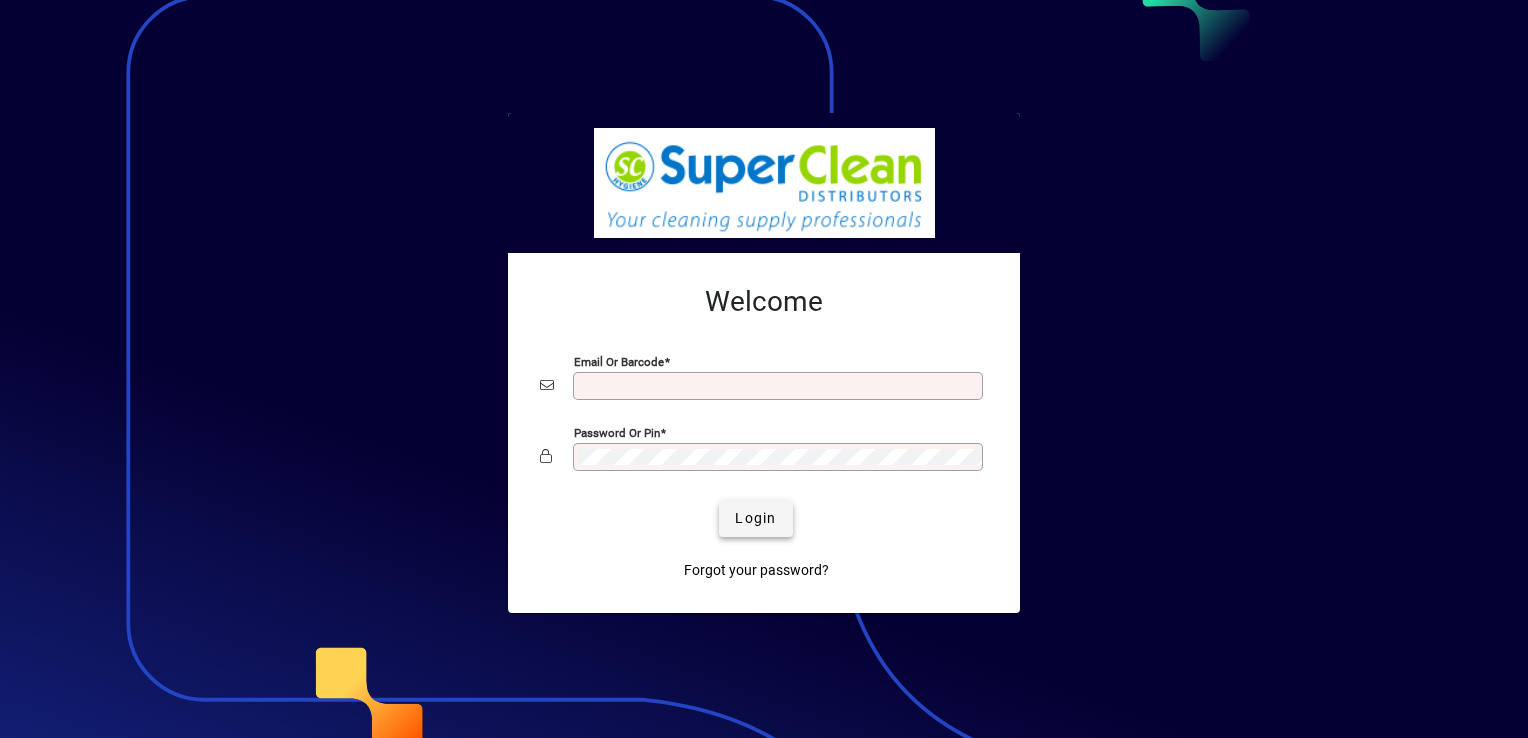 scroll, scrollTop: 0, scrollLeft: 0, axis: both 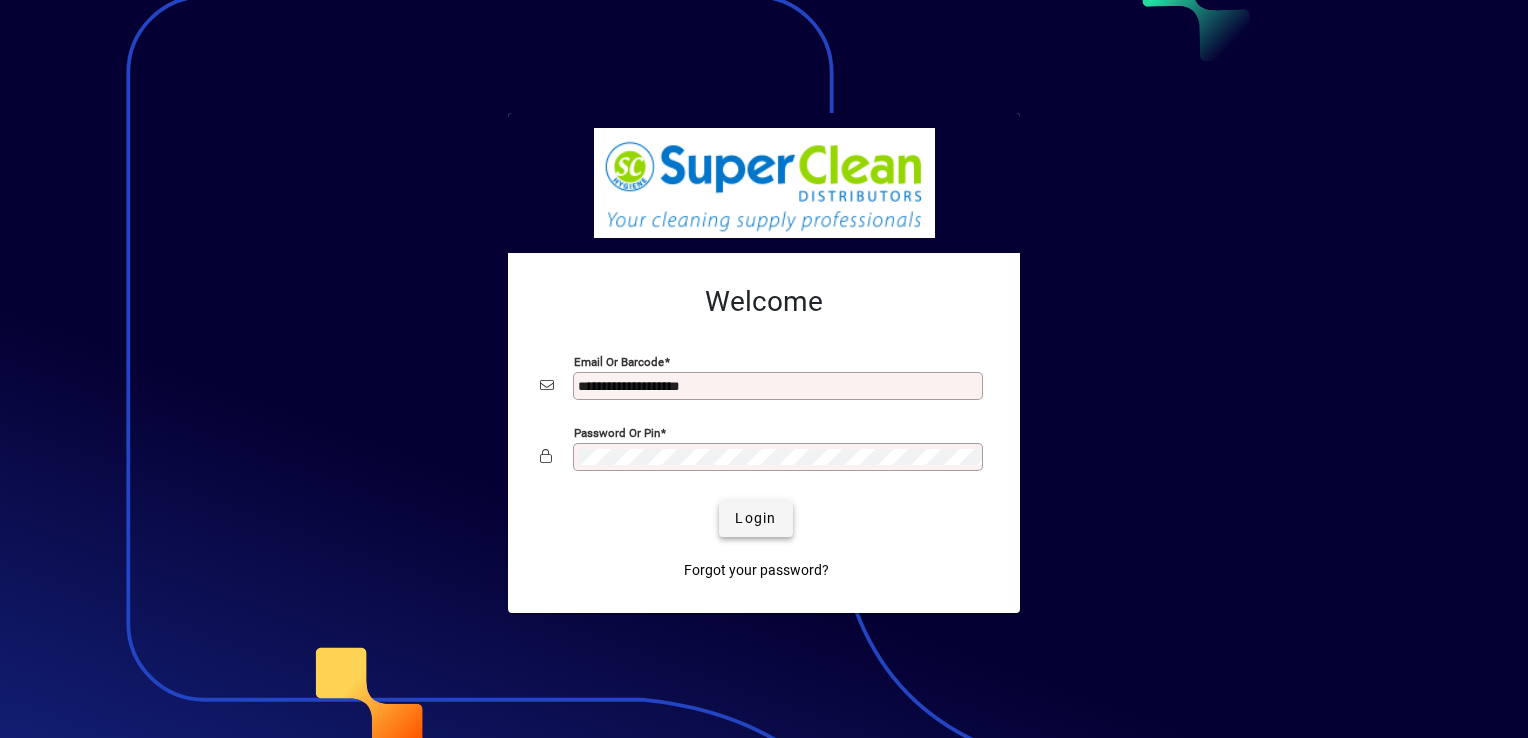 click on "Login" 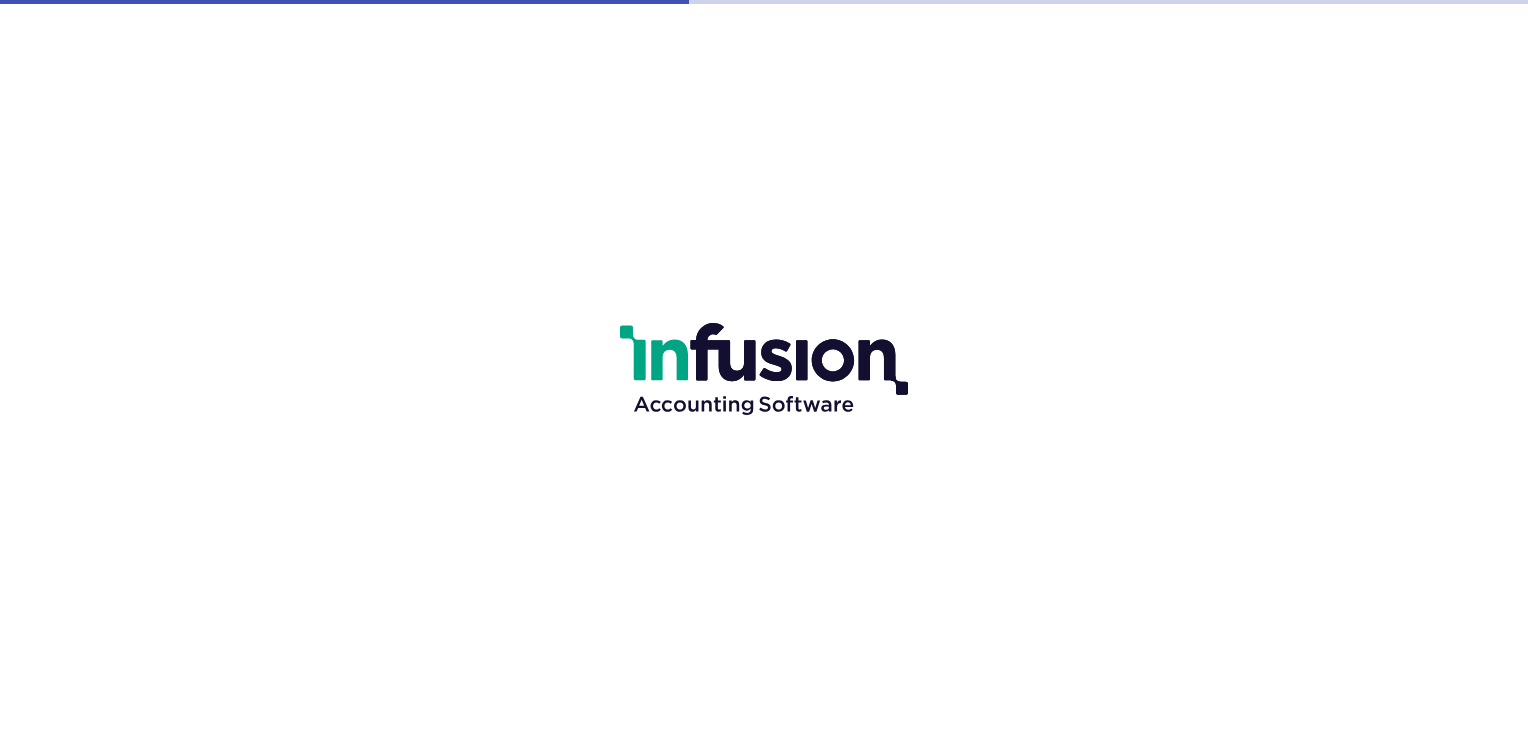 scroll, scrollTop: 0, scrollLeft: 0, axis: both 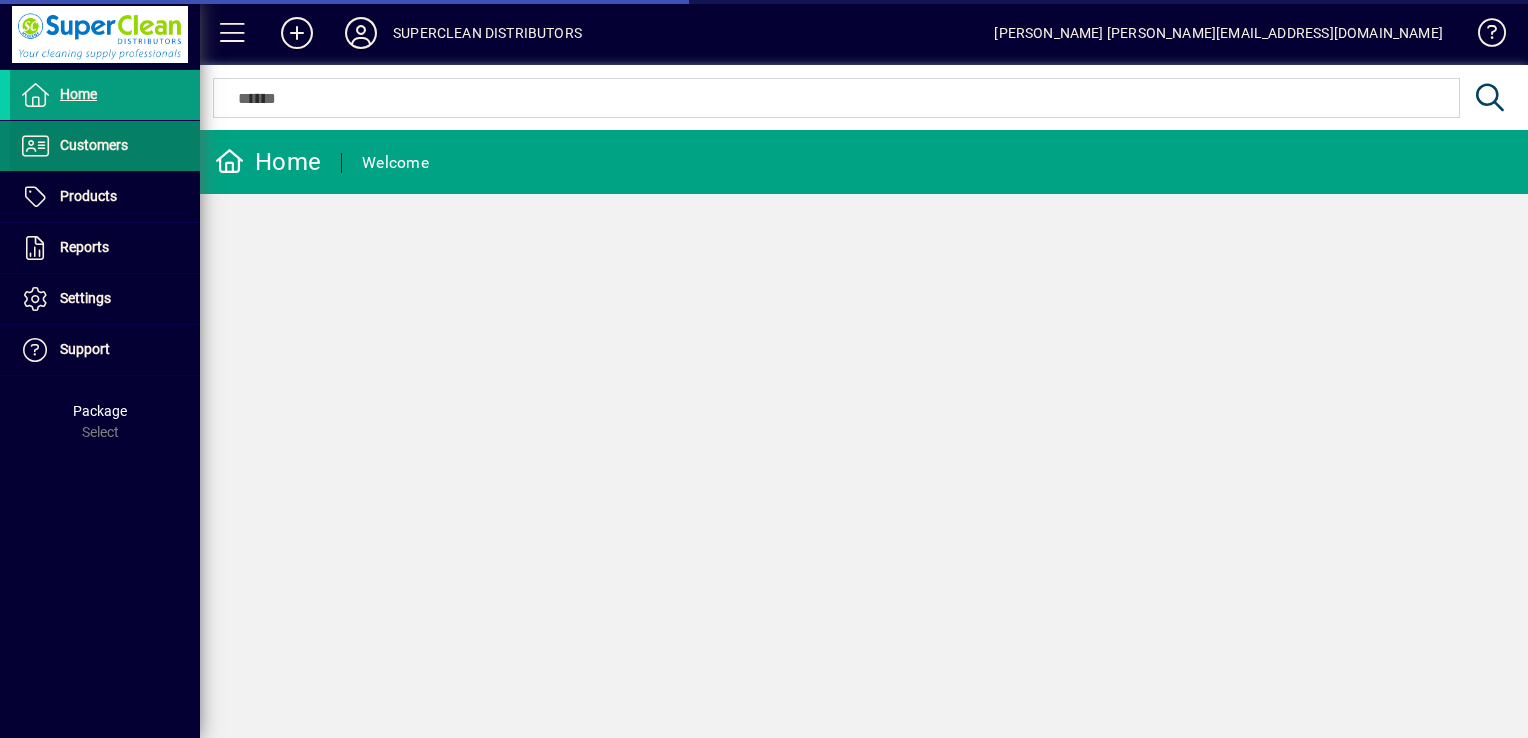 click on "Customers" at bounding box center (94, 145) 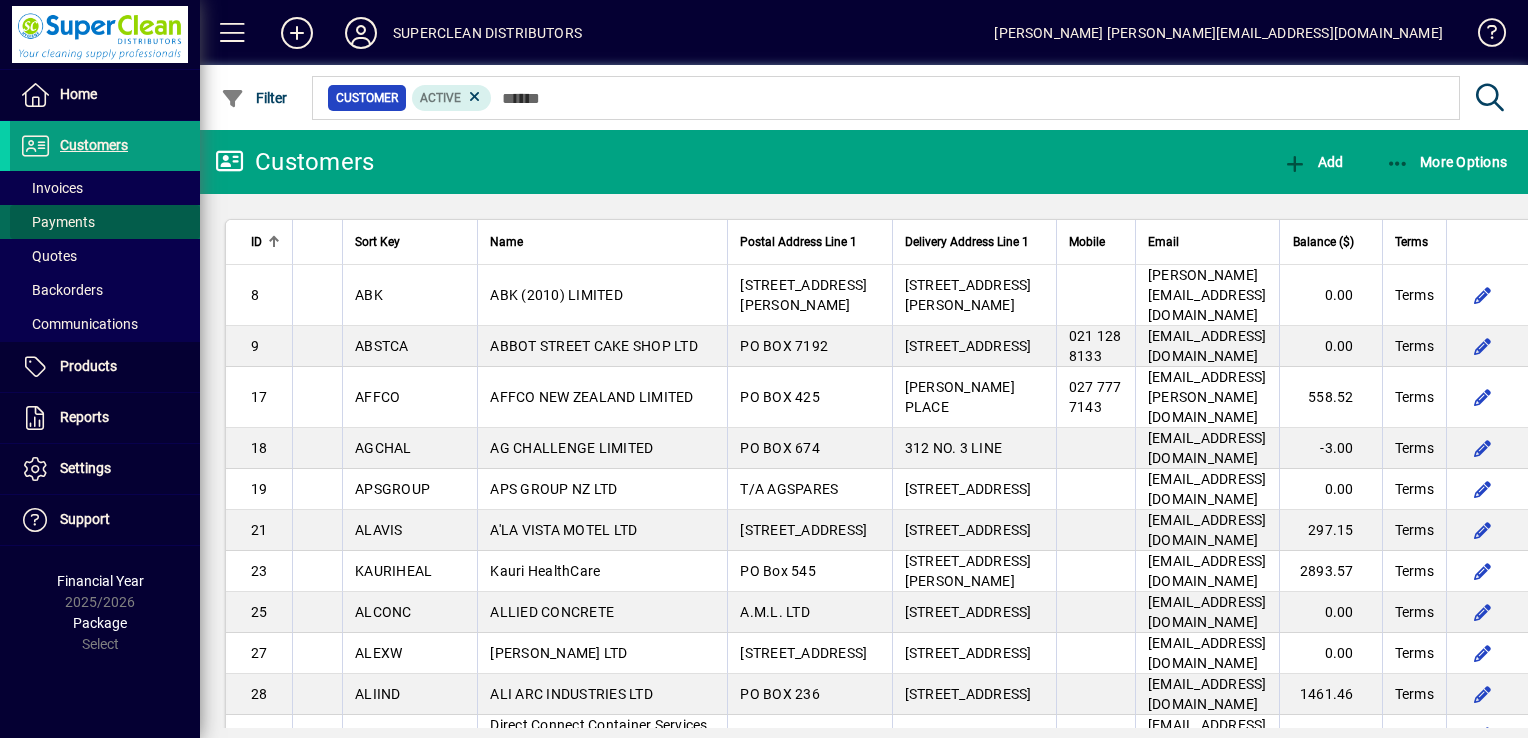 click on "Payments" at bounding box center [57, 222] 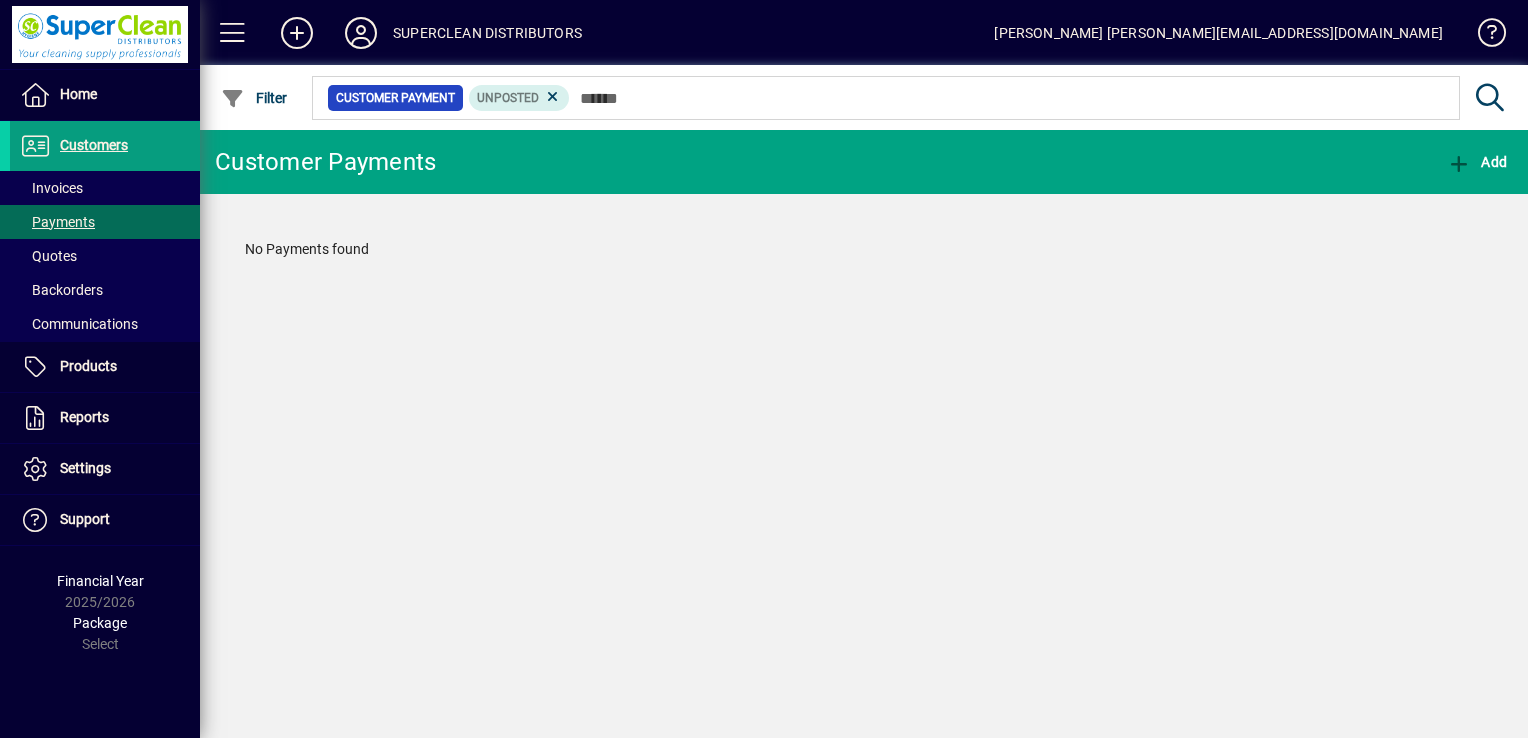 click at bounding box center (553, 97) 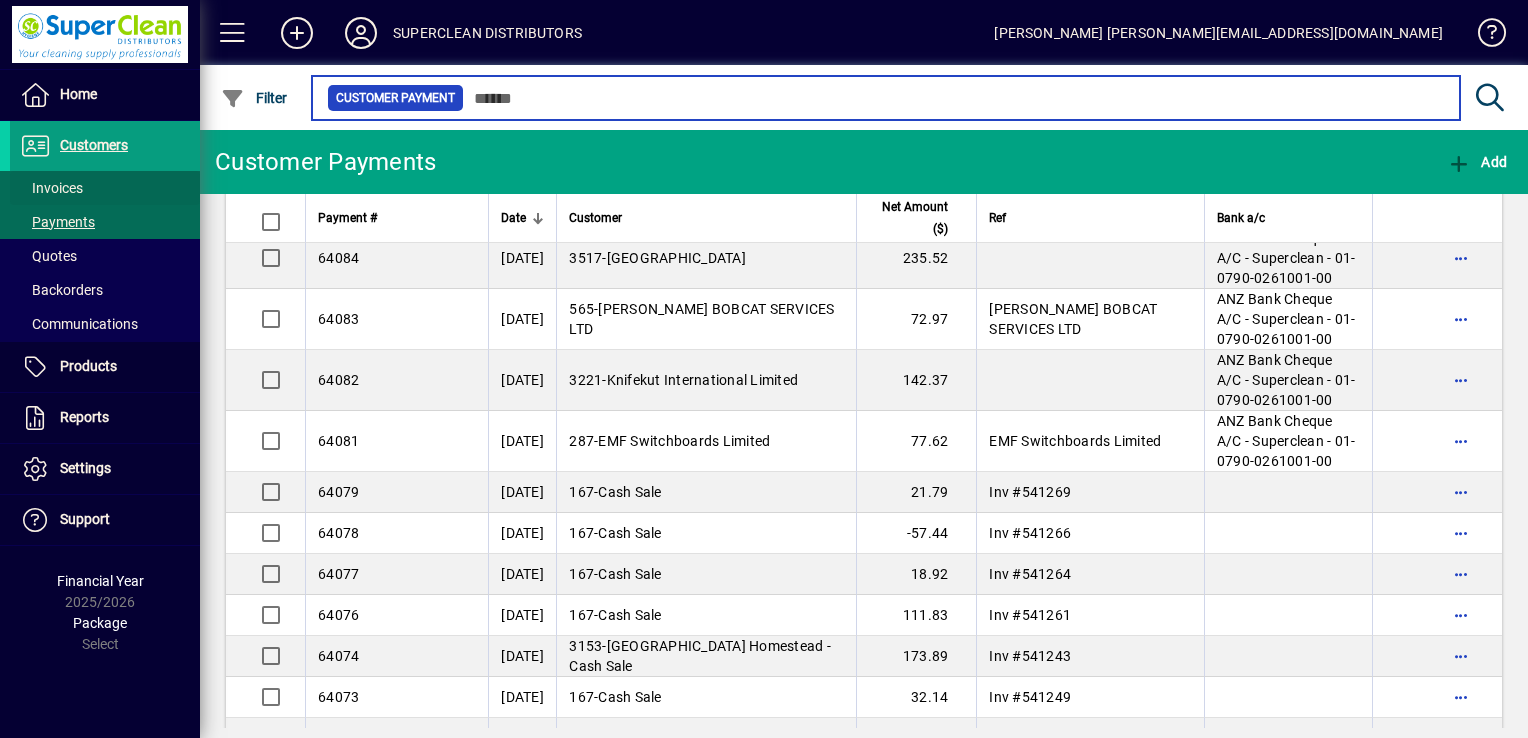 scroll, scrollTop: 1099, scrollLeft: 0, axis: vertical 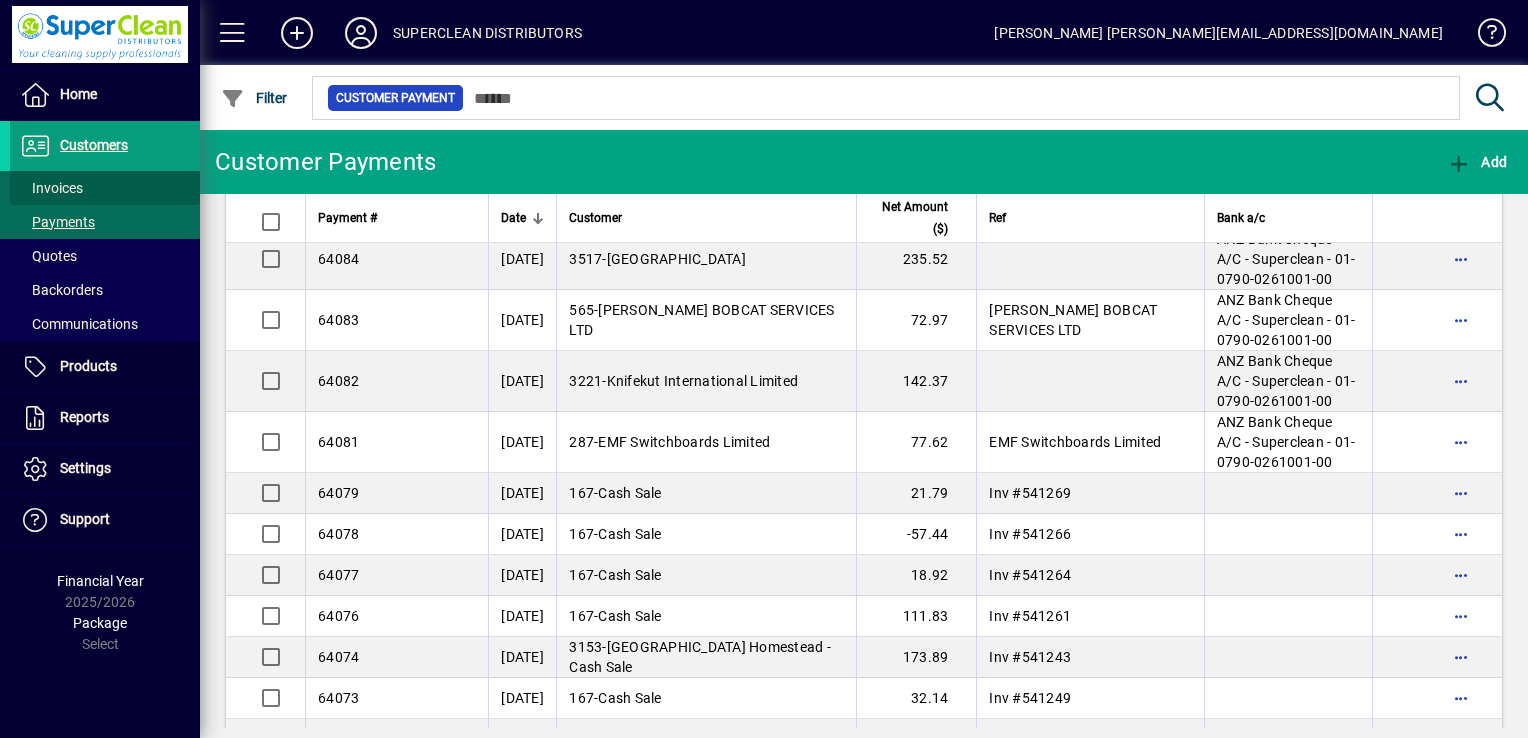 click on "Invoices" at bounding box center (51, 188) 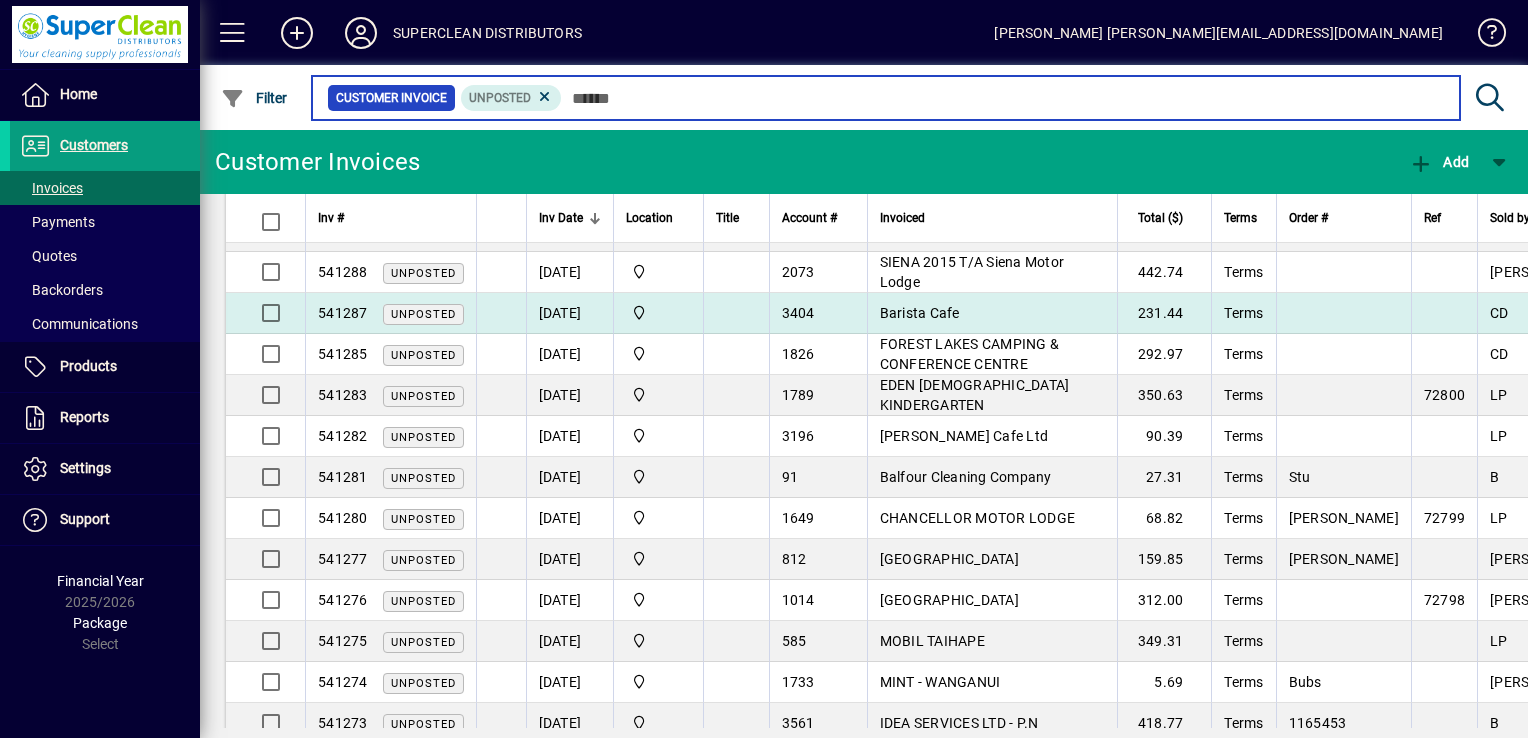 scroll, scrollTop: 2598, scrollLeft: 0, axis: vertical 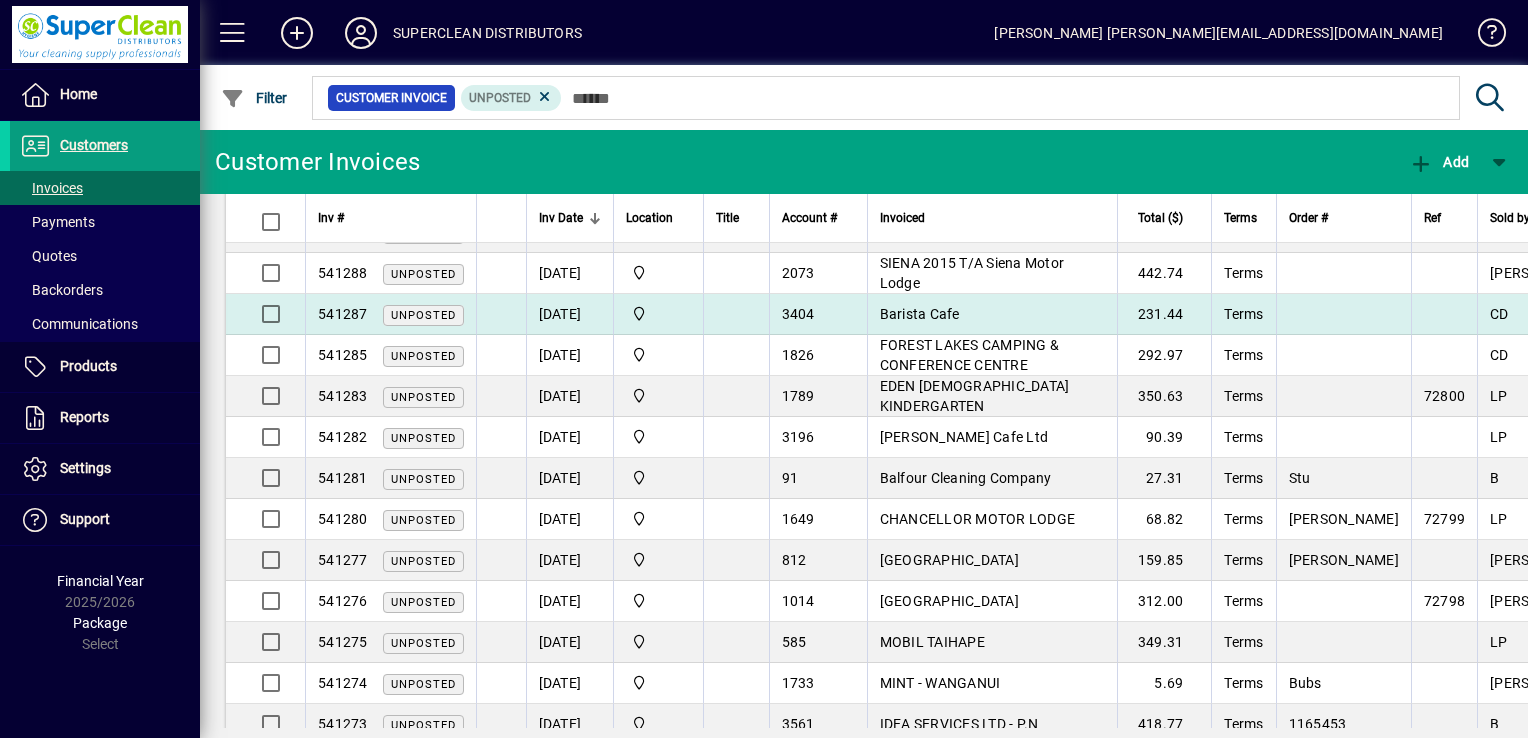 click on "Barista Cafe" at bounding box center (992, 314) 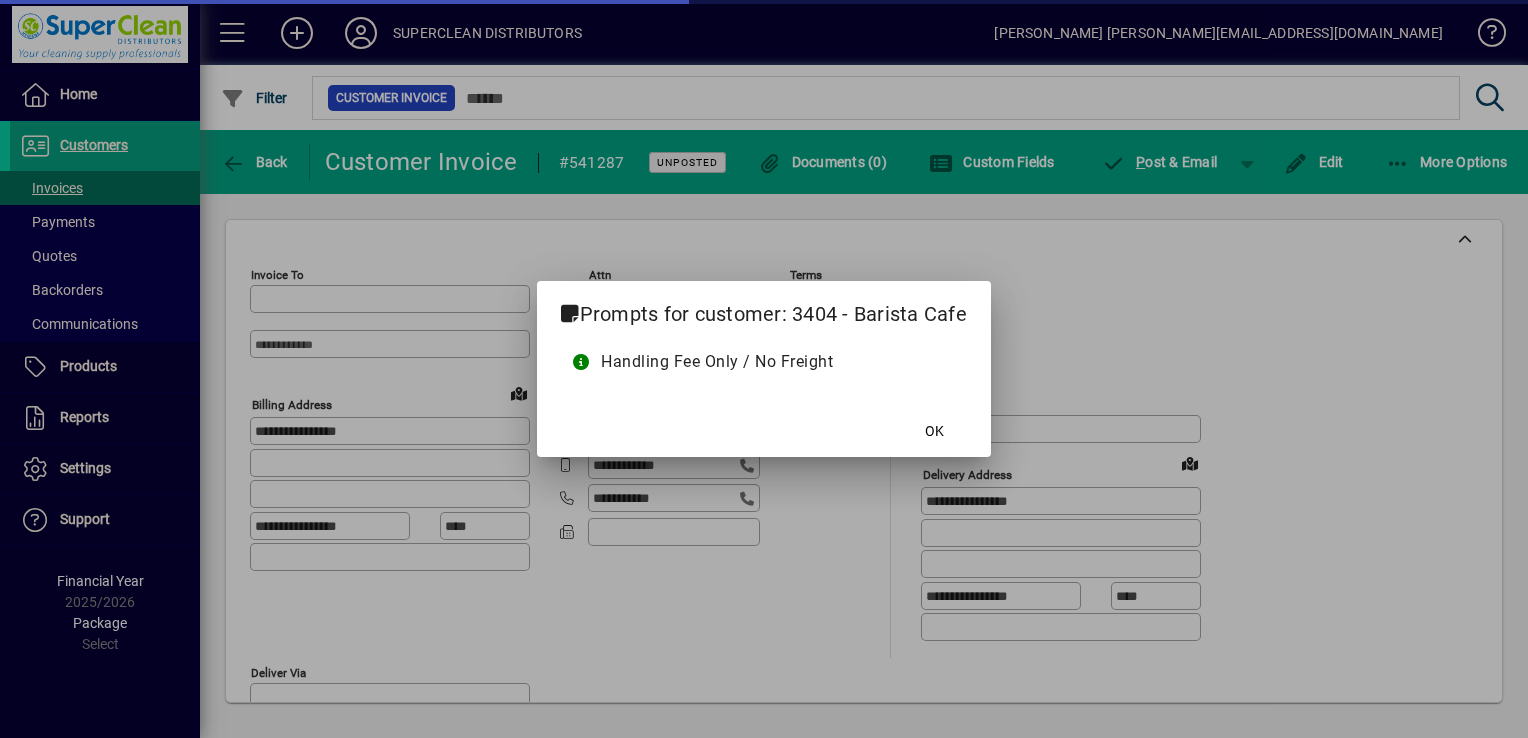 type on "**********" 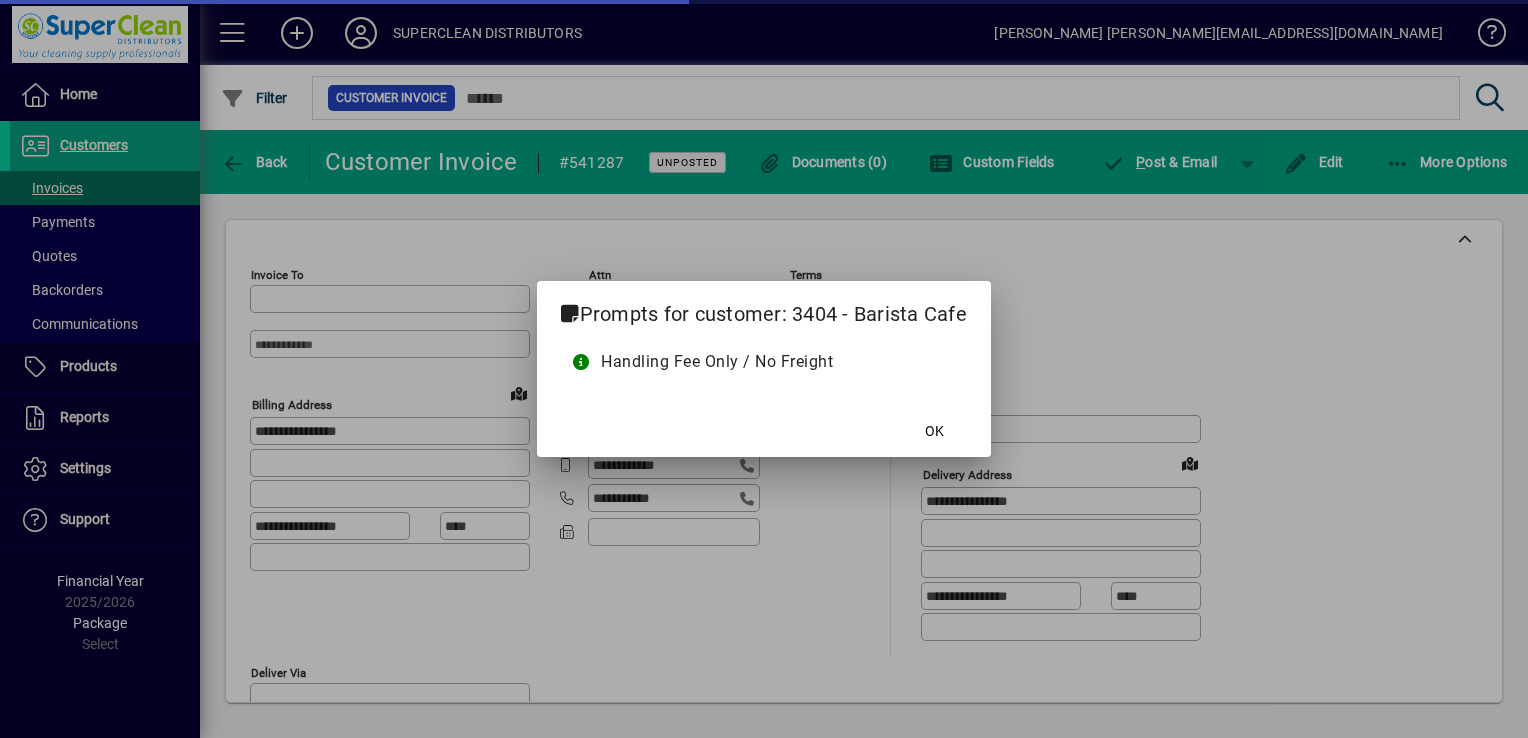 type on "**********" 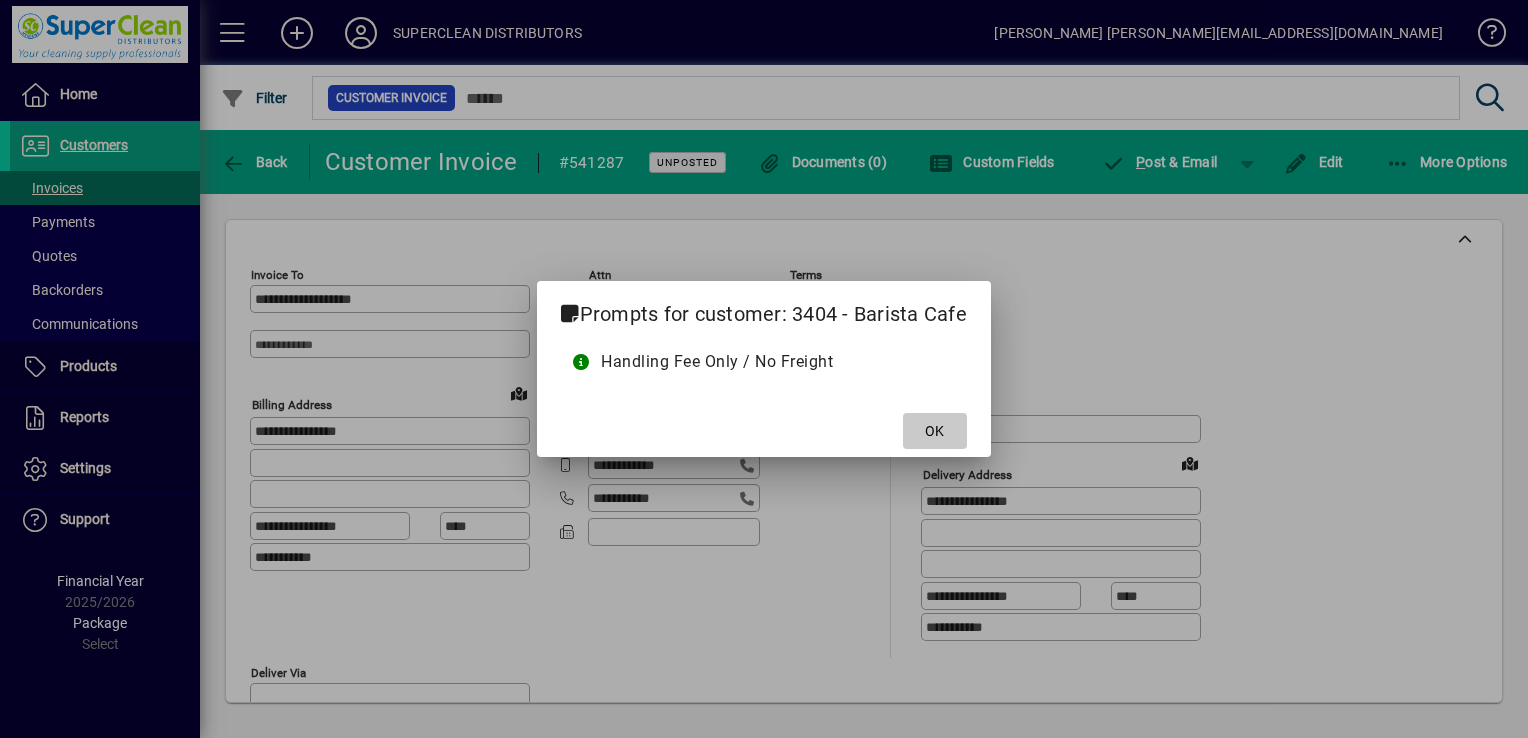click 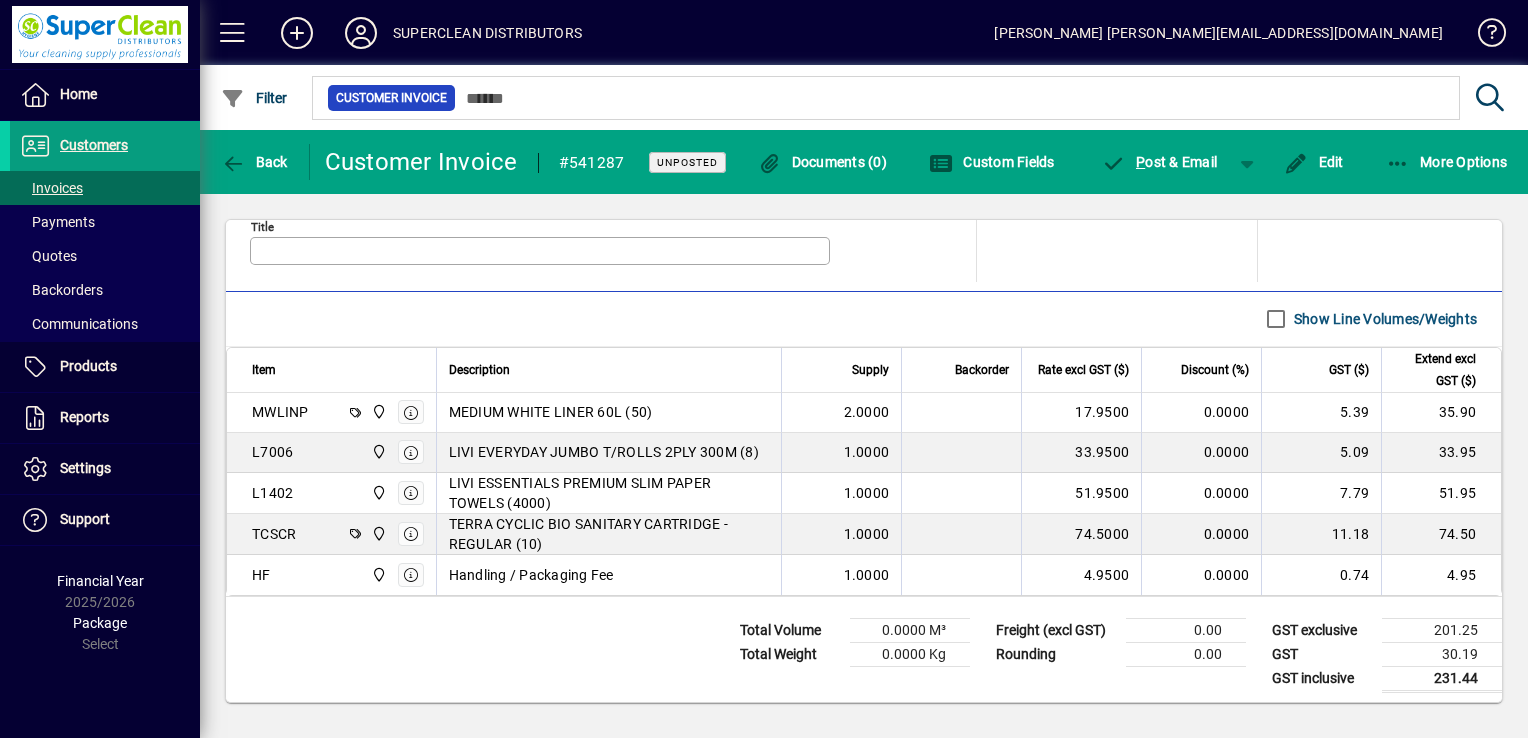 scroll, scrollTop: 1057, scrollLeft: 0, axis: vertical 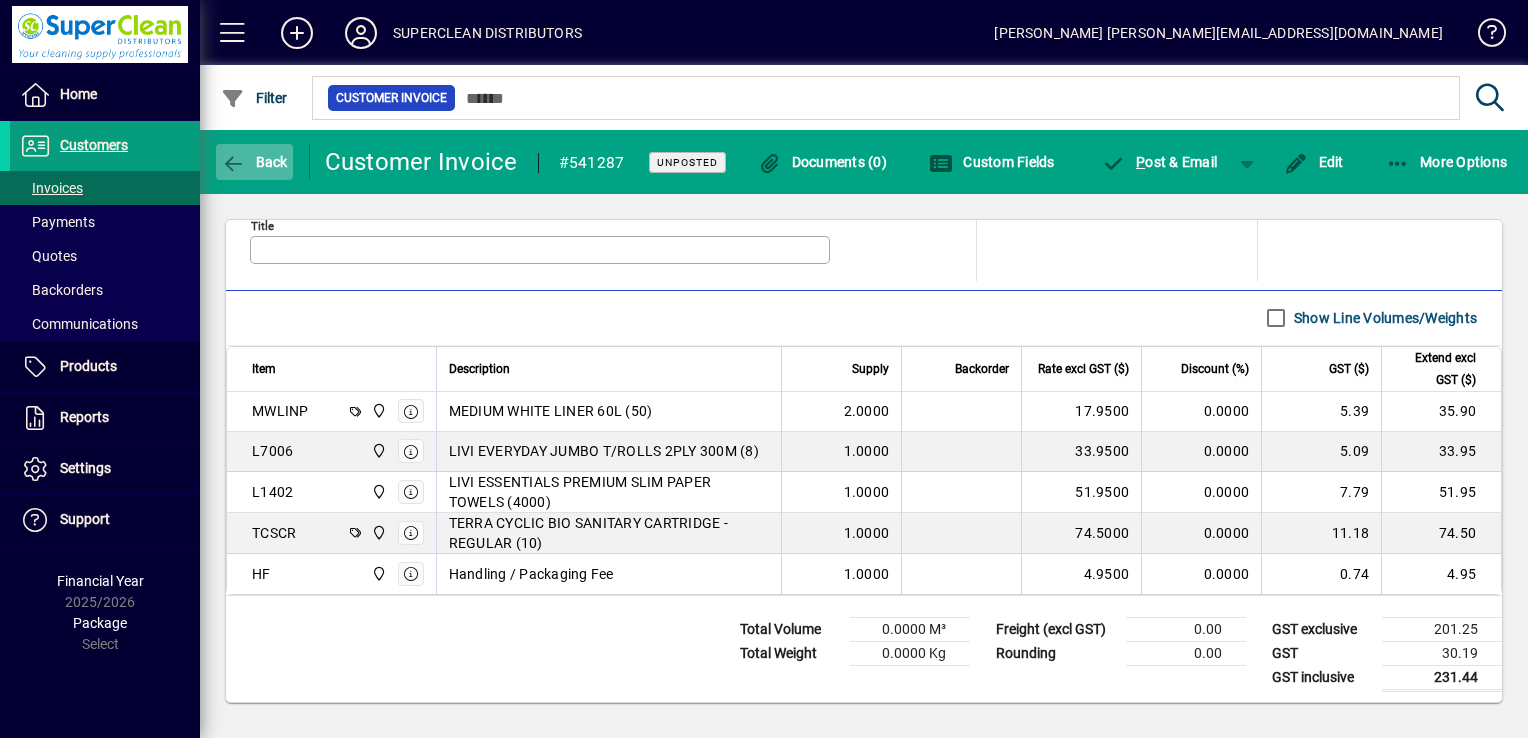 click 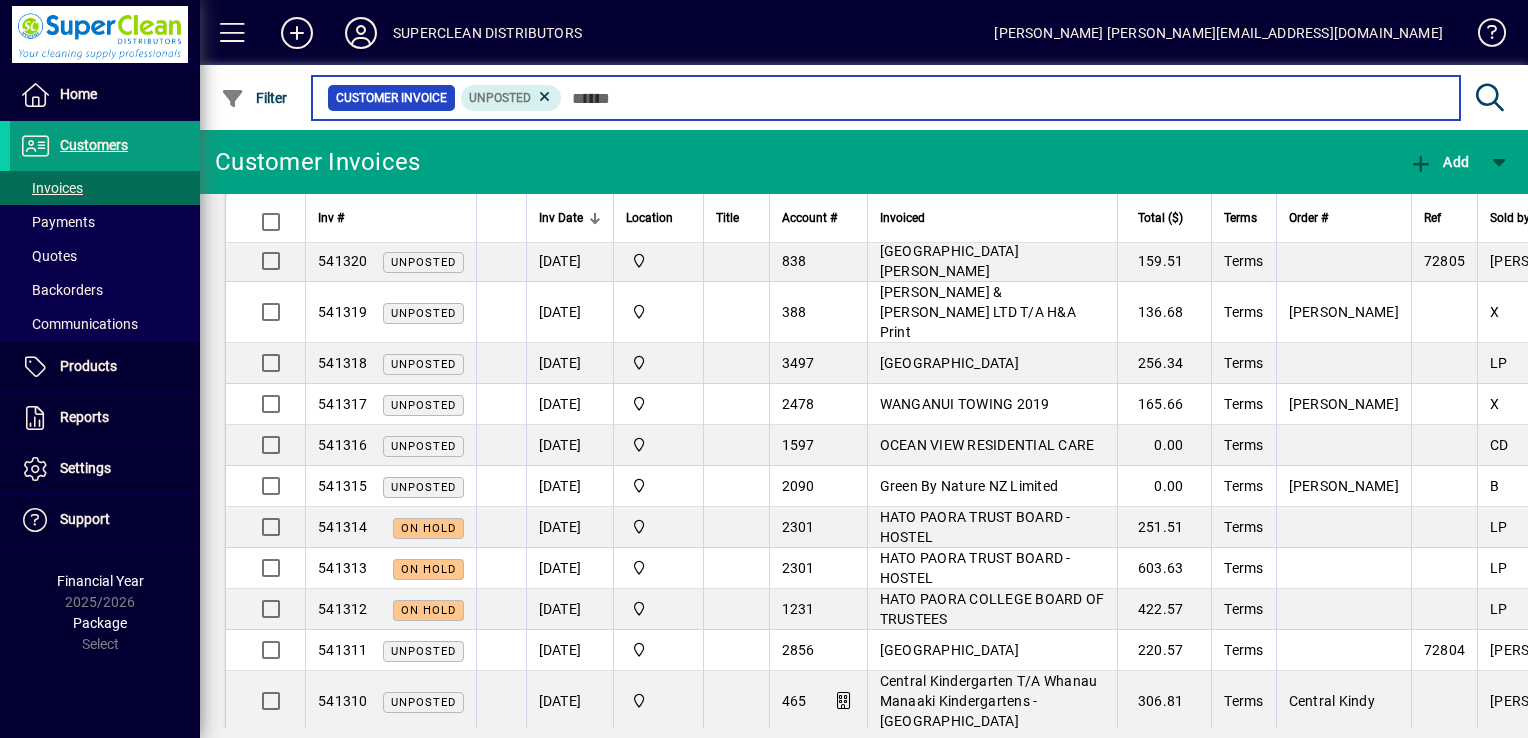 scroll, scrollTop: 1300, scrollLeft: 0, axis: vertical 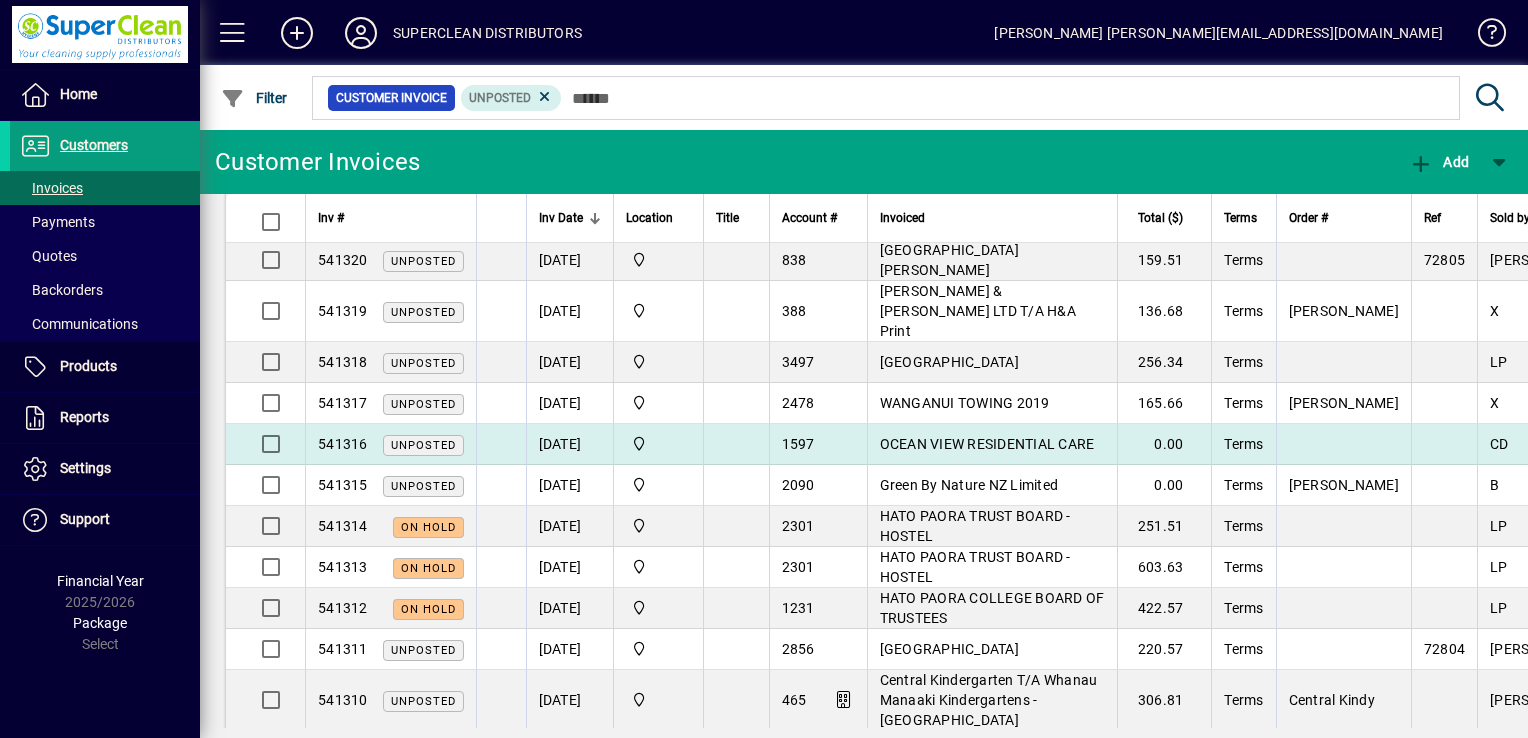 click on "OCEAN VIEW RESIDENTIAL CARE" at bounding box center (987, 444) 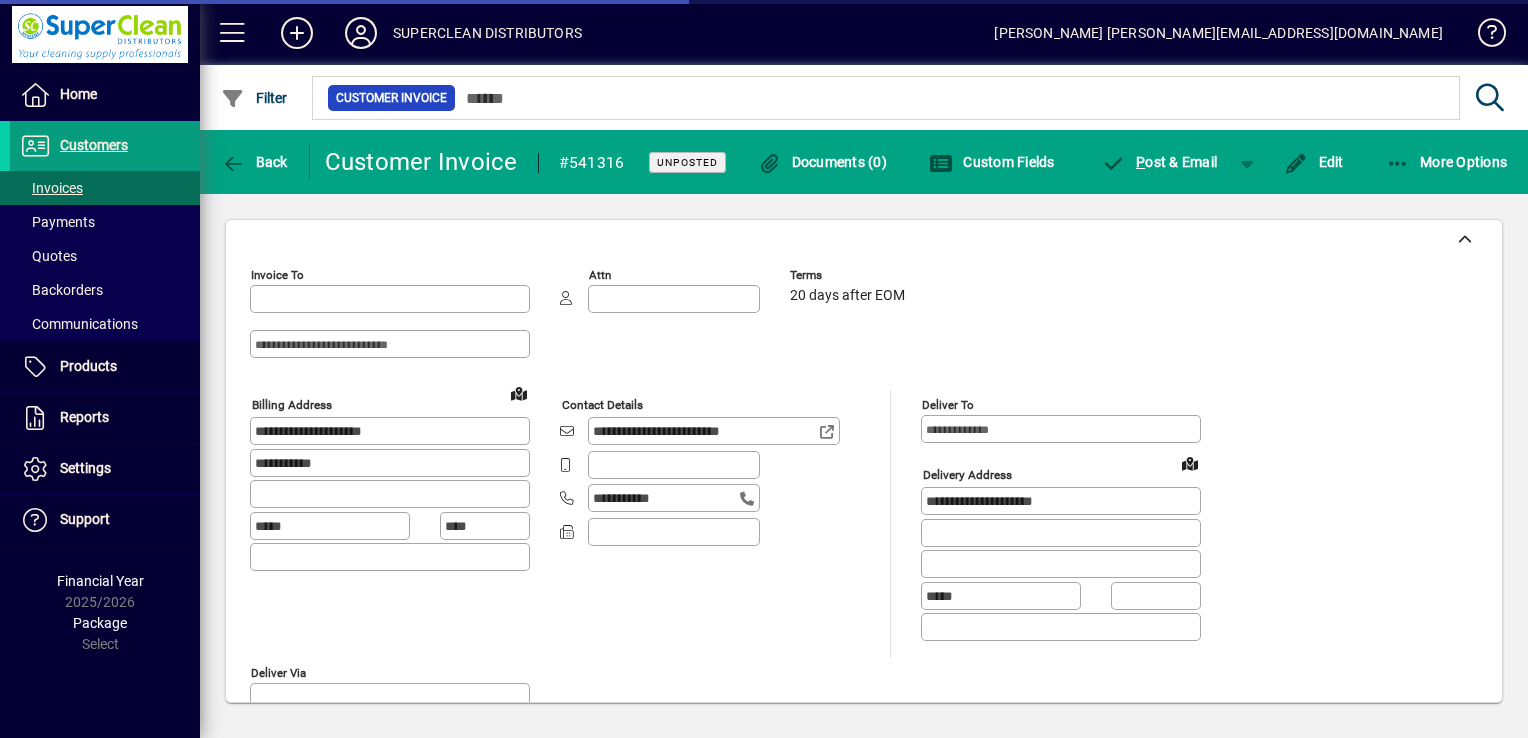 type on "**********" 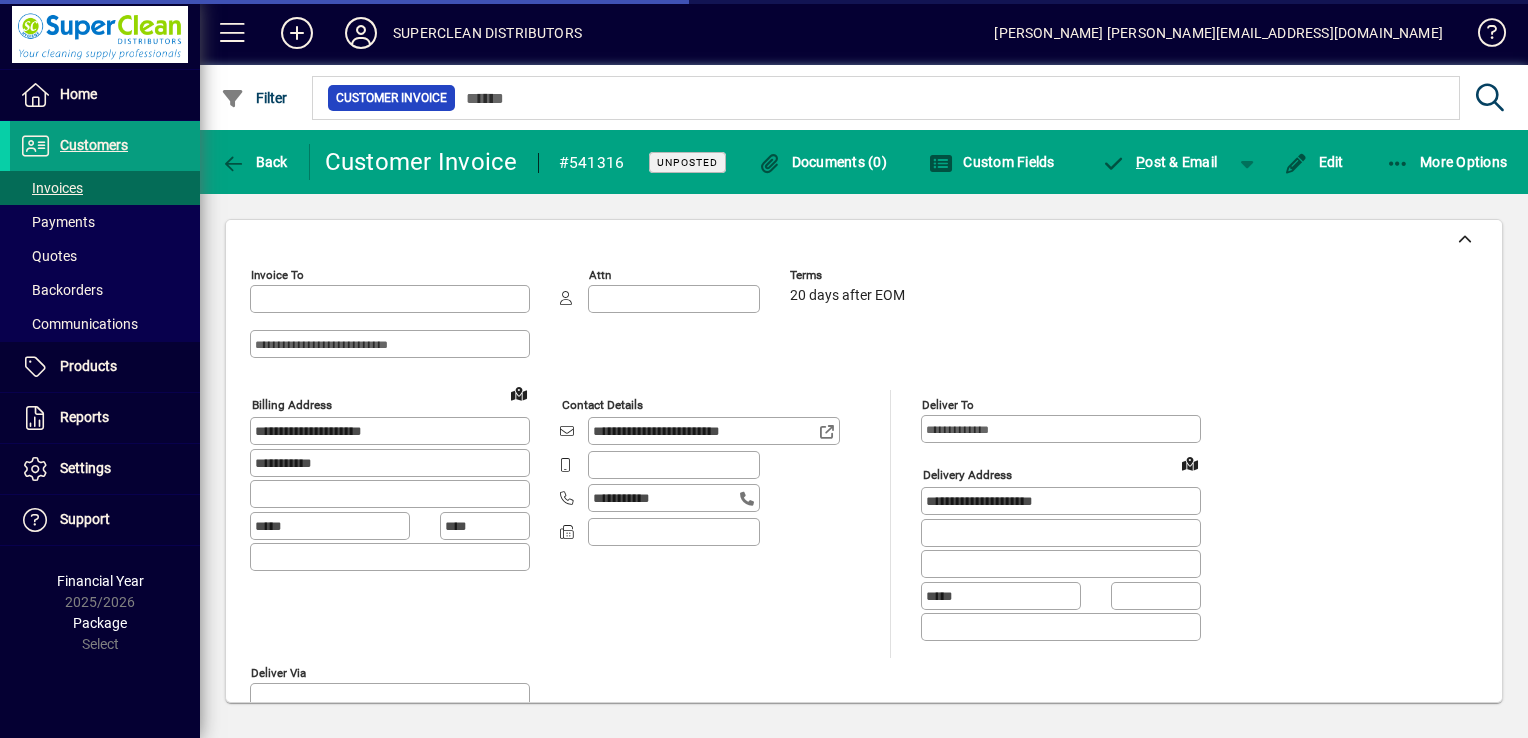 type on "**********" 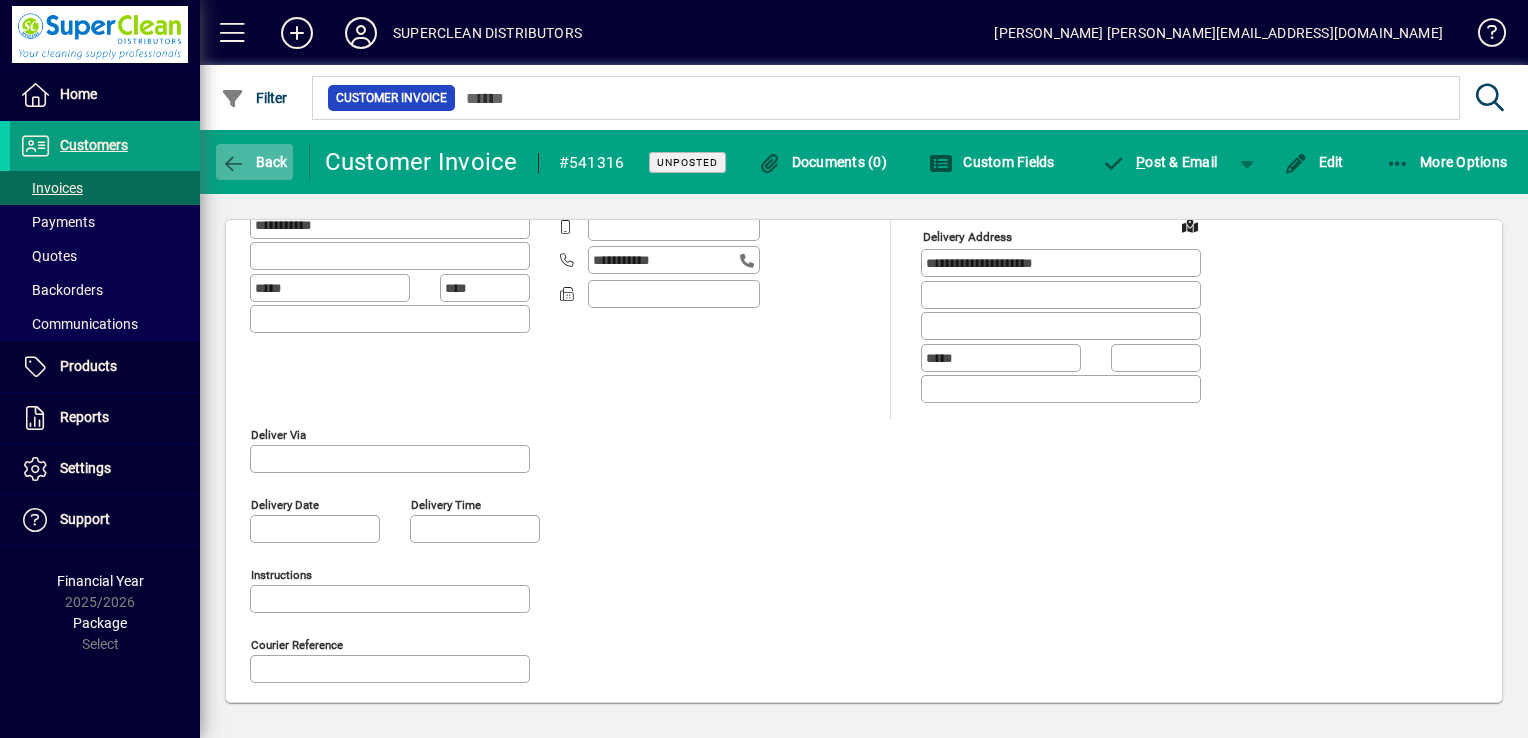 scroll, scrollTop: 237, scrollLeft: 0, axis: vertical 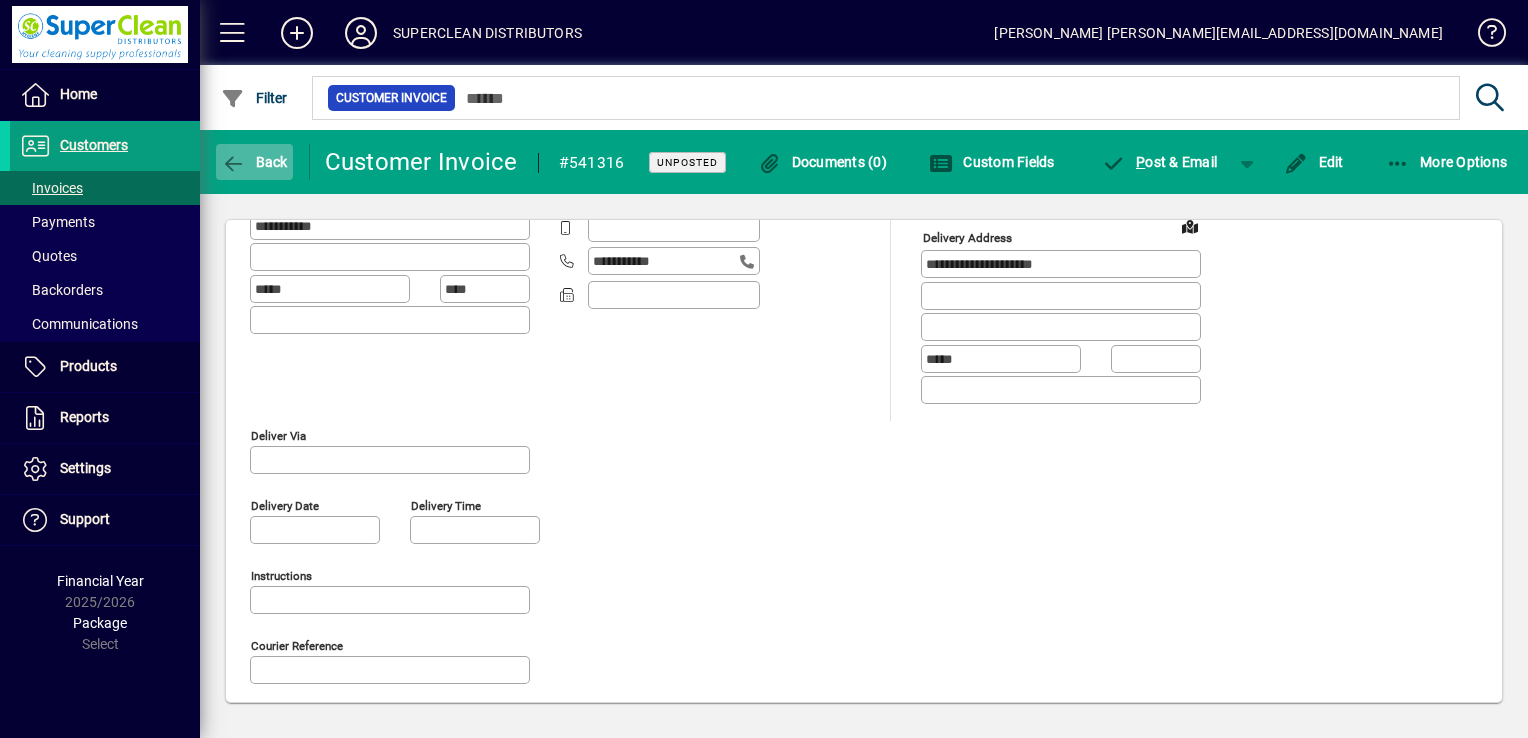 click 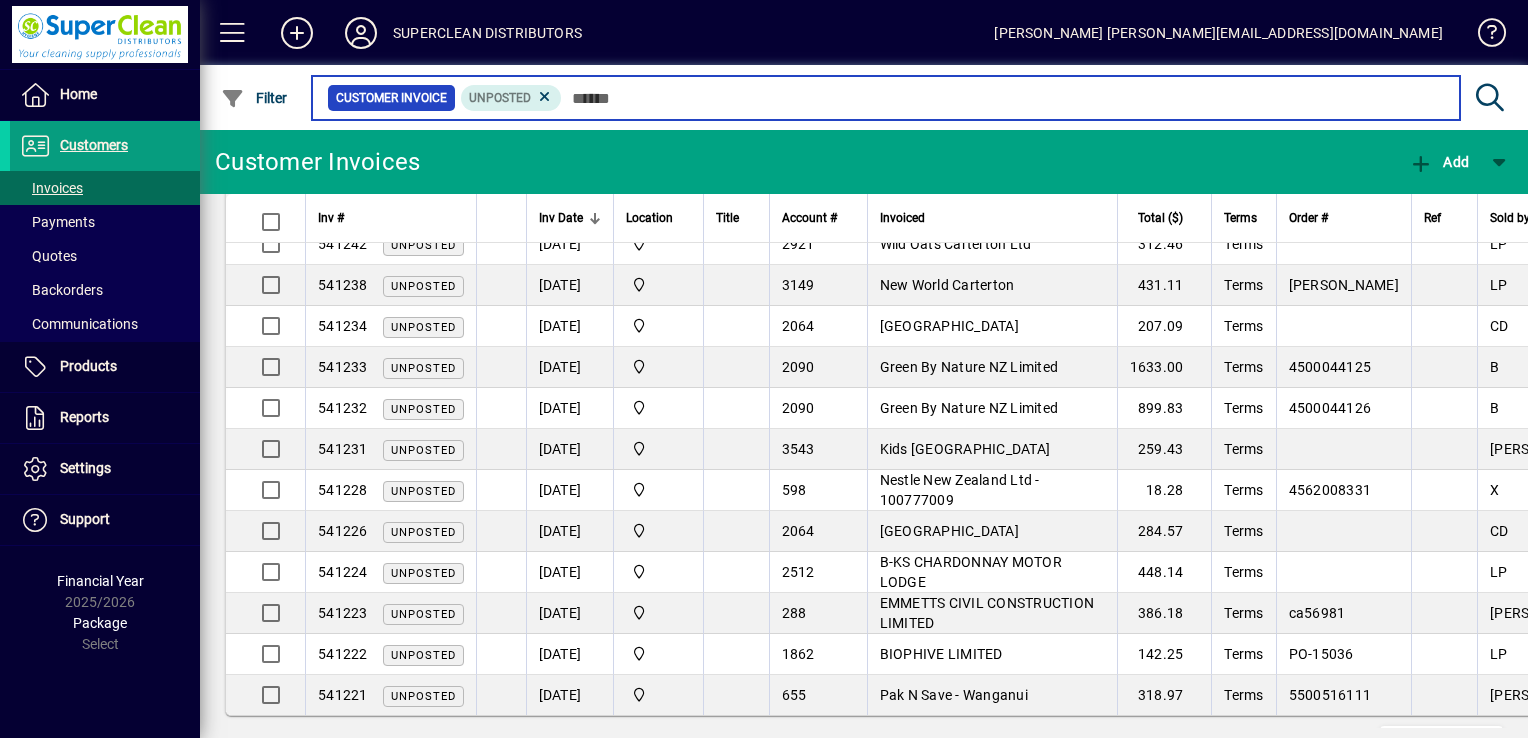scroll, scrollTop: 3720, scrollLeft: 0, axis: vertical 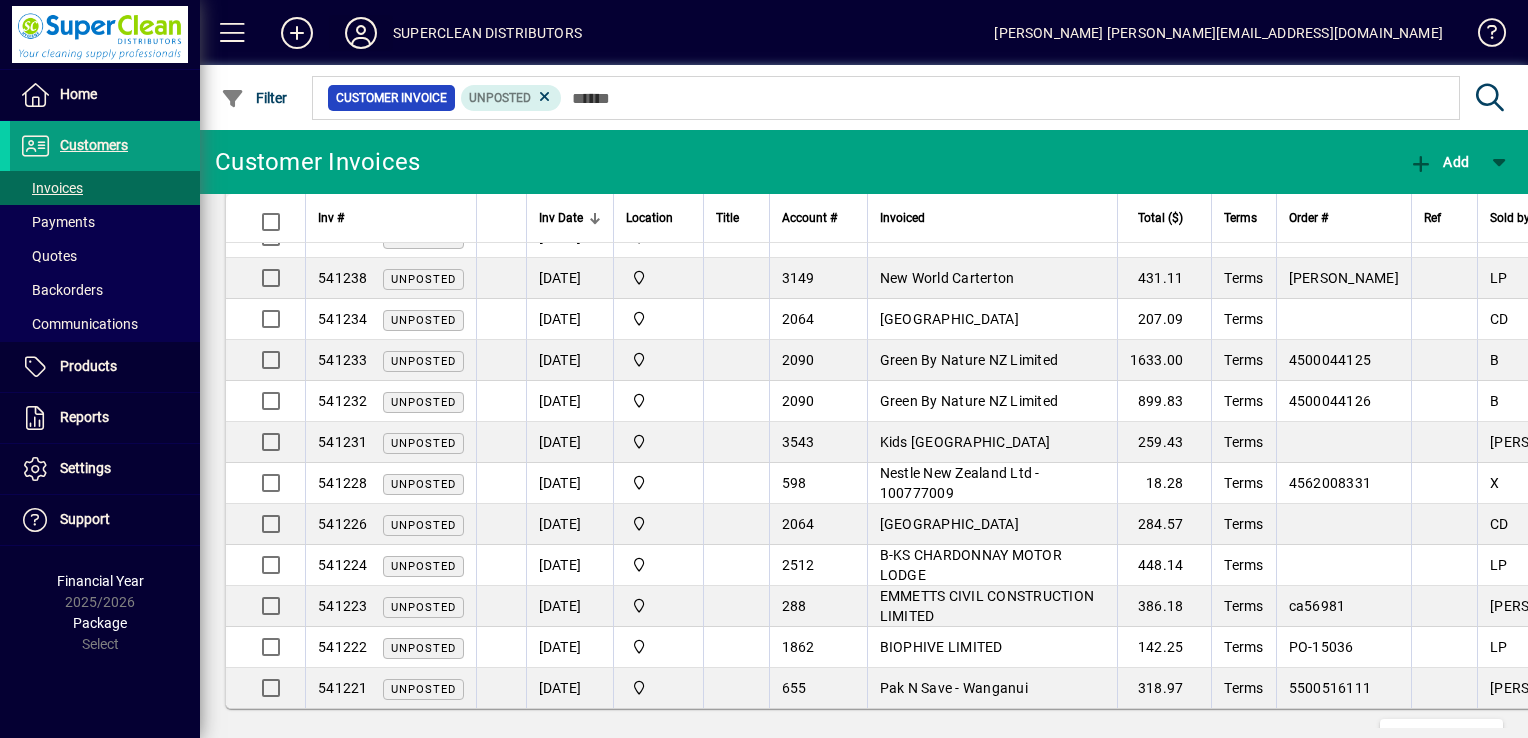 click 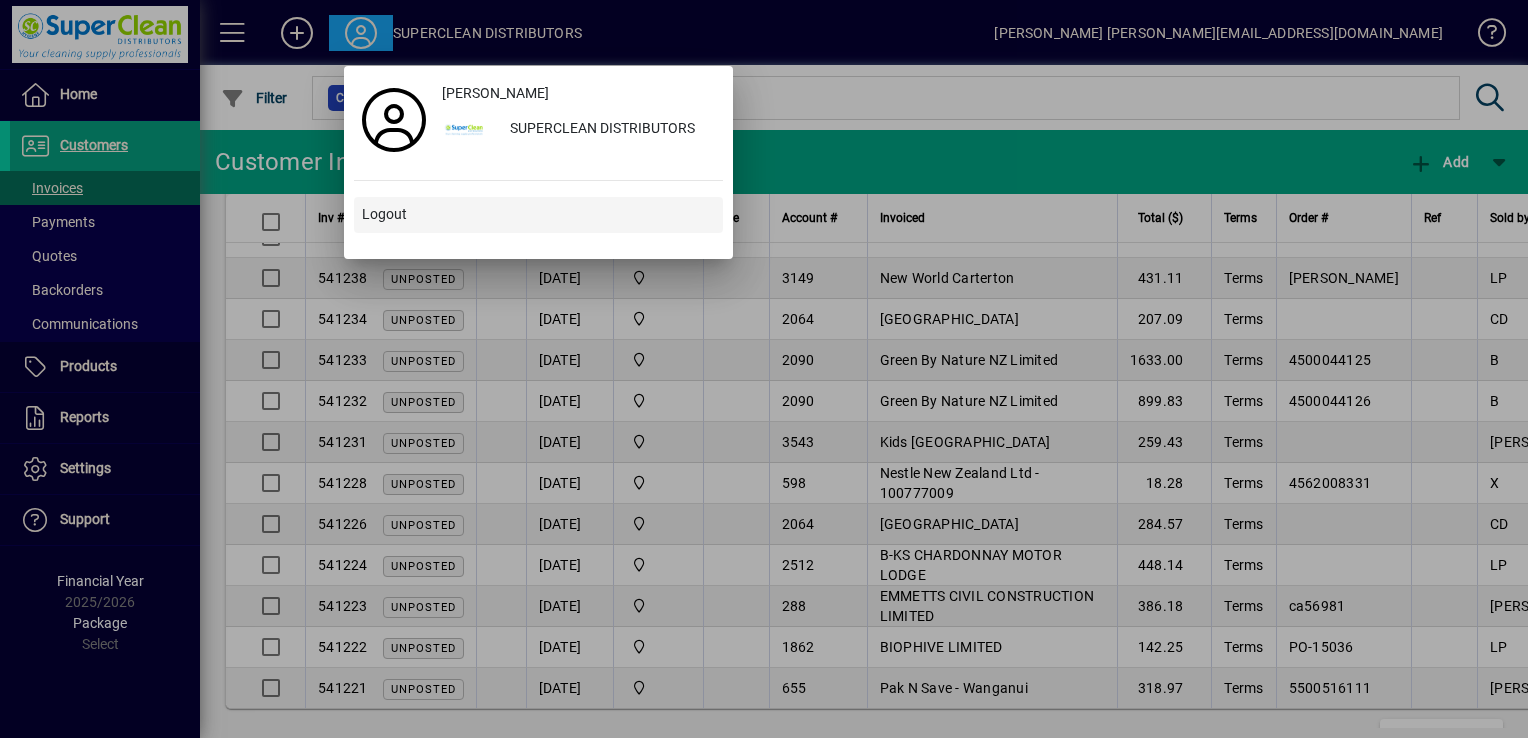 click on "Logout" at bounding box center [384, 214] 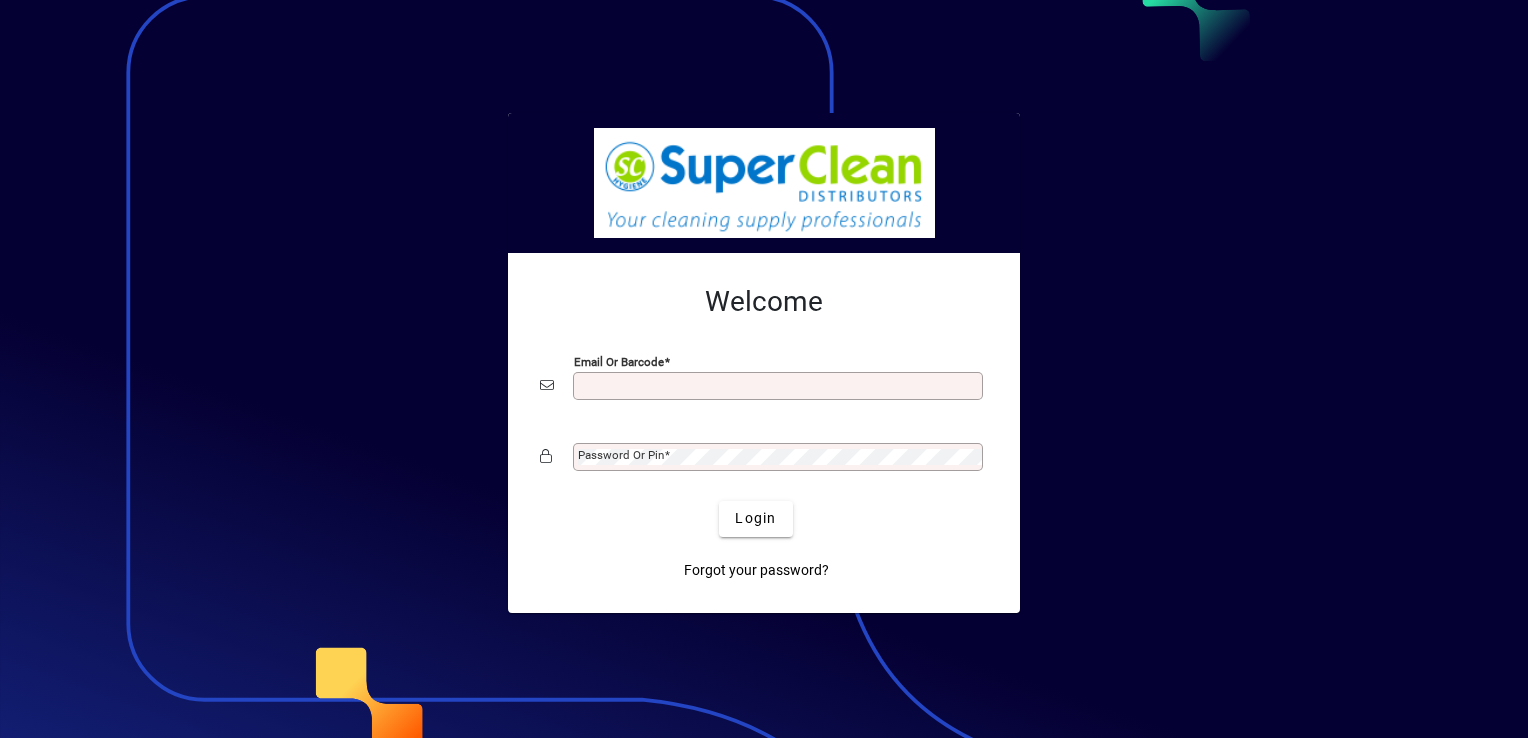 scroll, scrollTop: 0, scrollLeft: 0, axis: both 